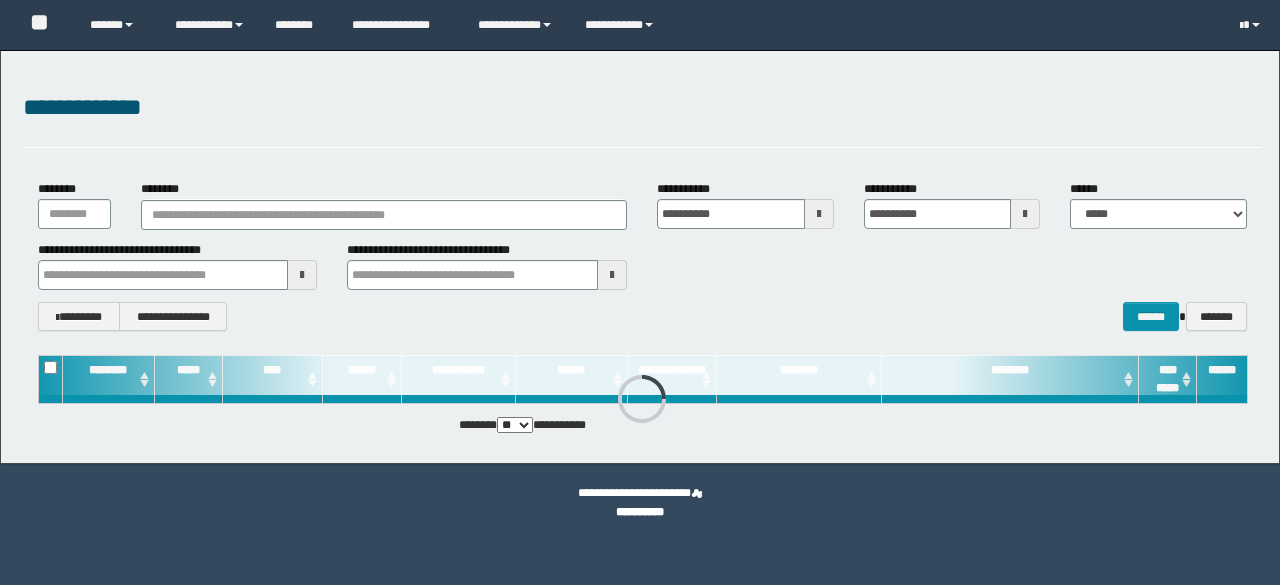 scroll, scrollTop: 0, scrollLeft: 0, axis: both 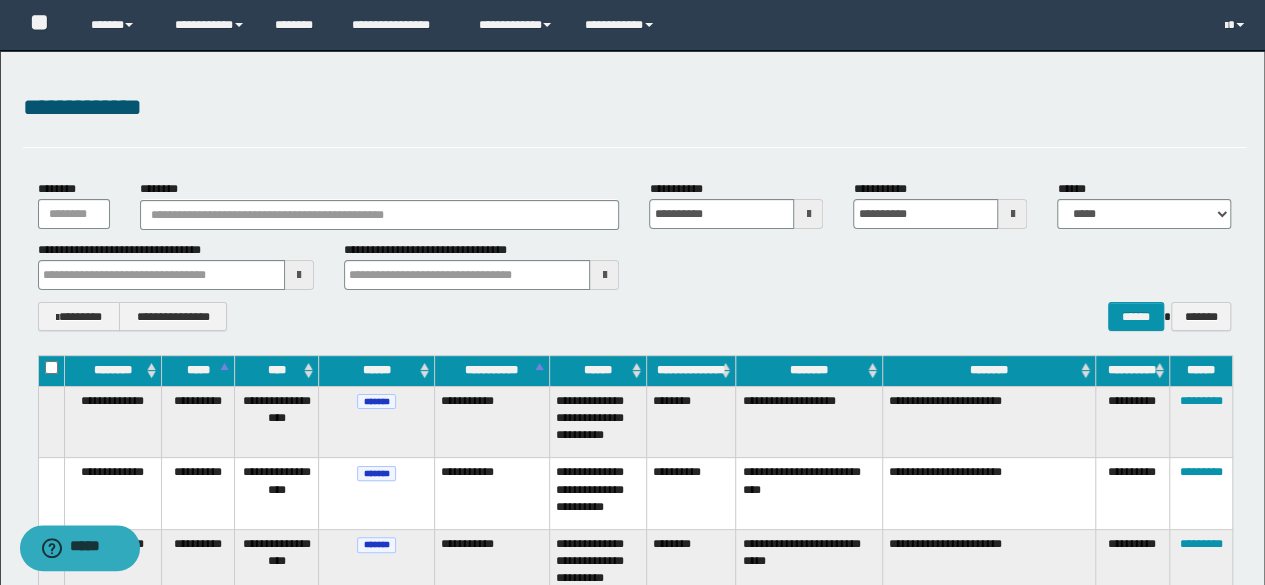 click on "**********" at bounding box center [635, 255] 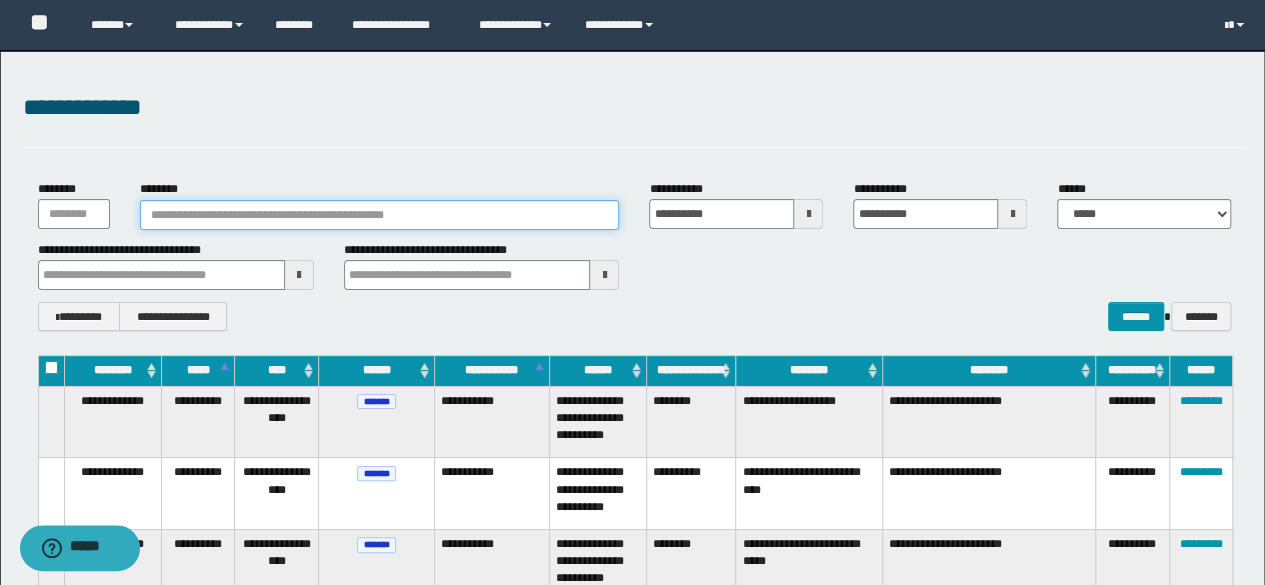 click on "********" at bounding box center [380, 215] 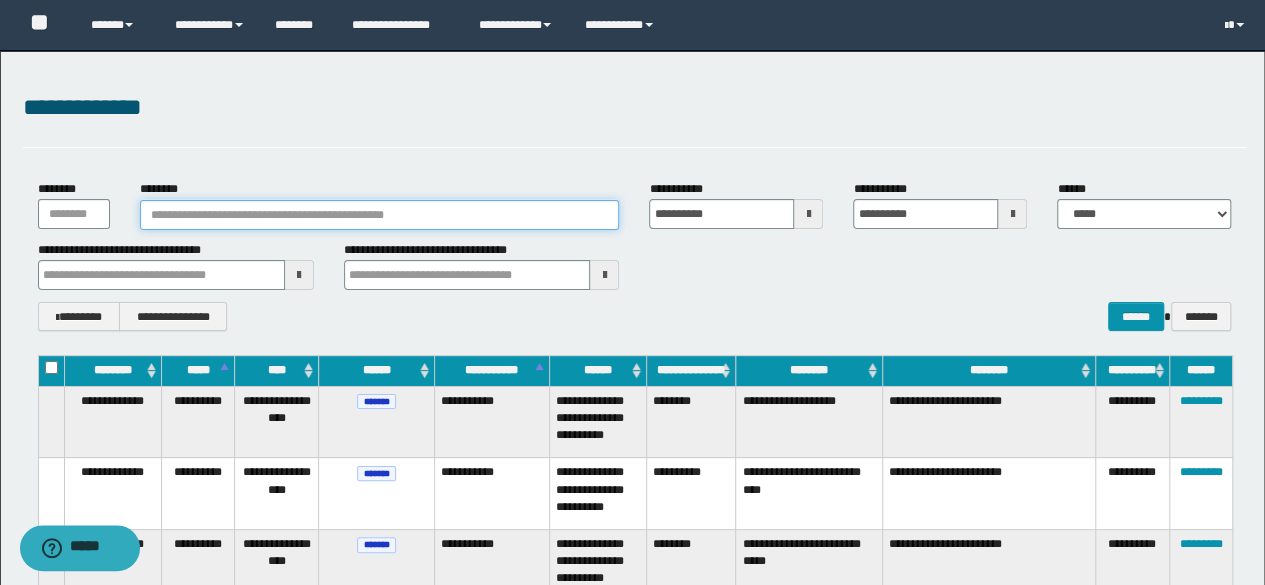 paste on "**********" 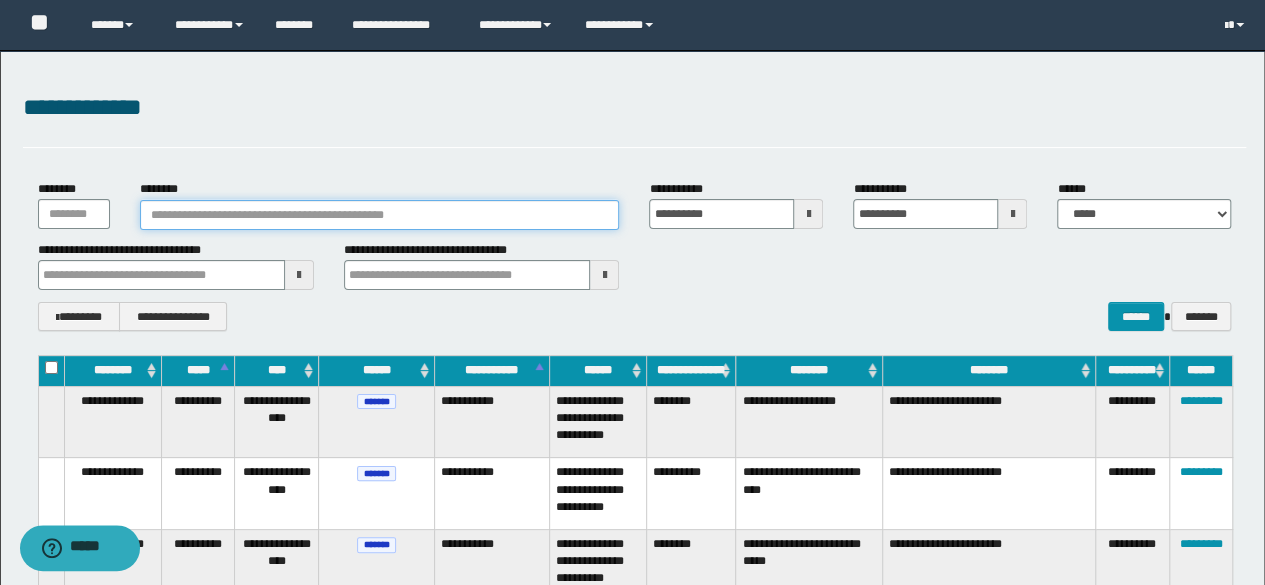 type on "**********" 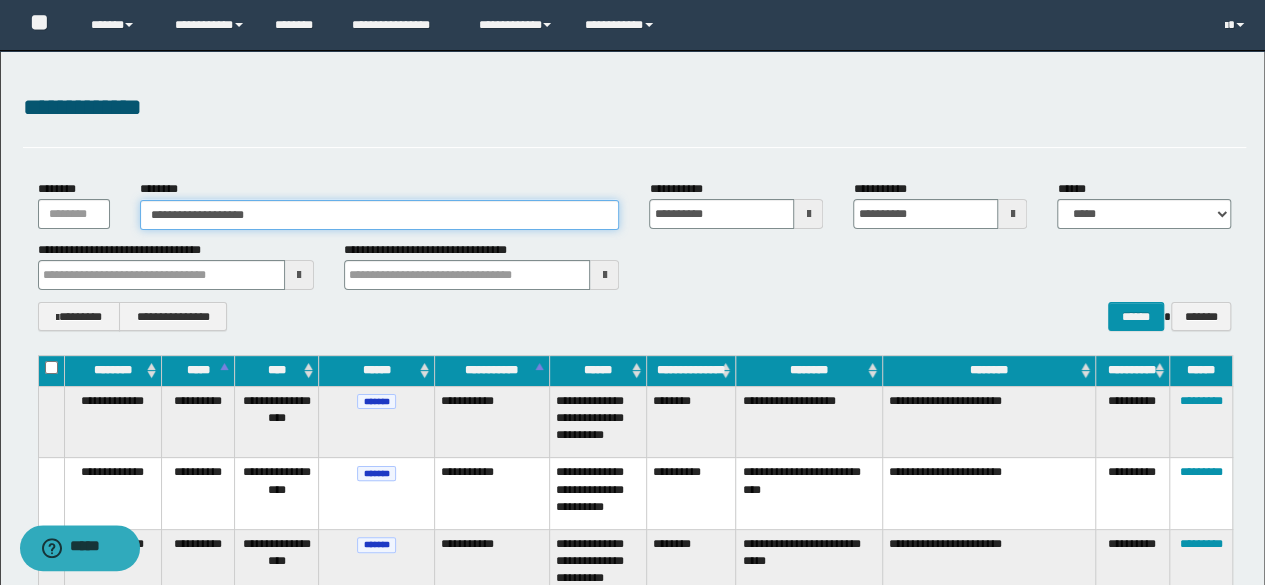type on "**********" 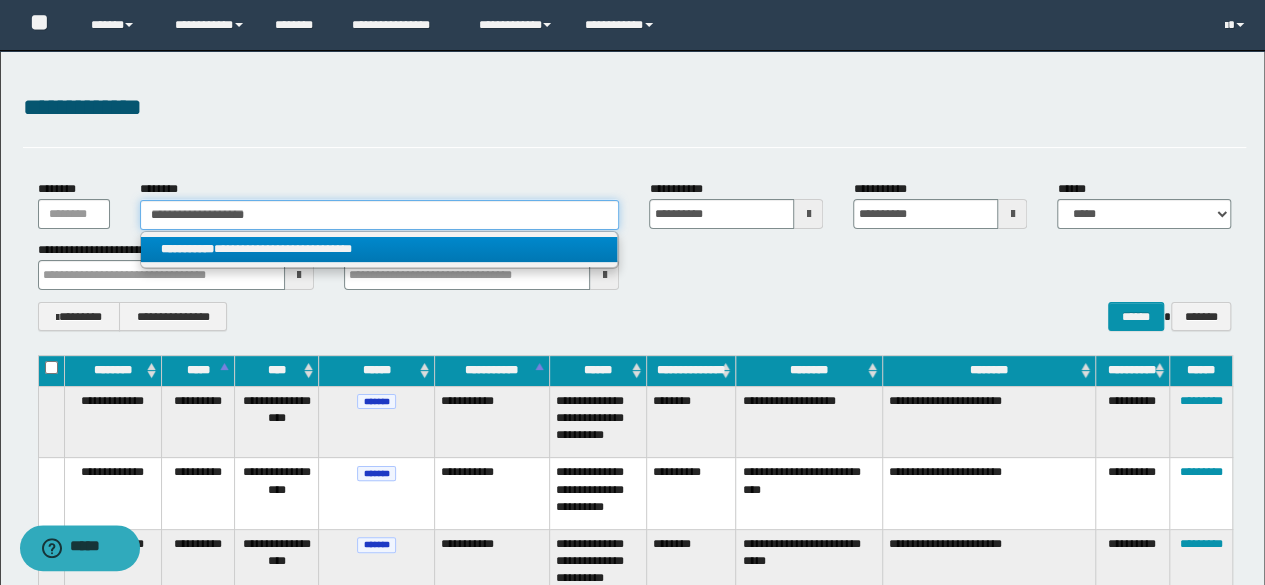 type on "**********" 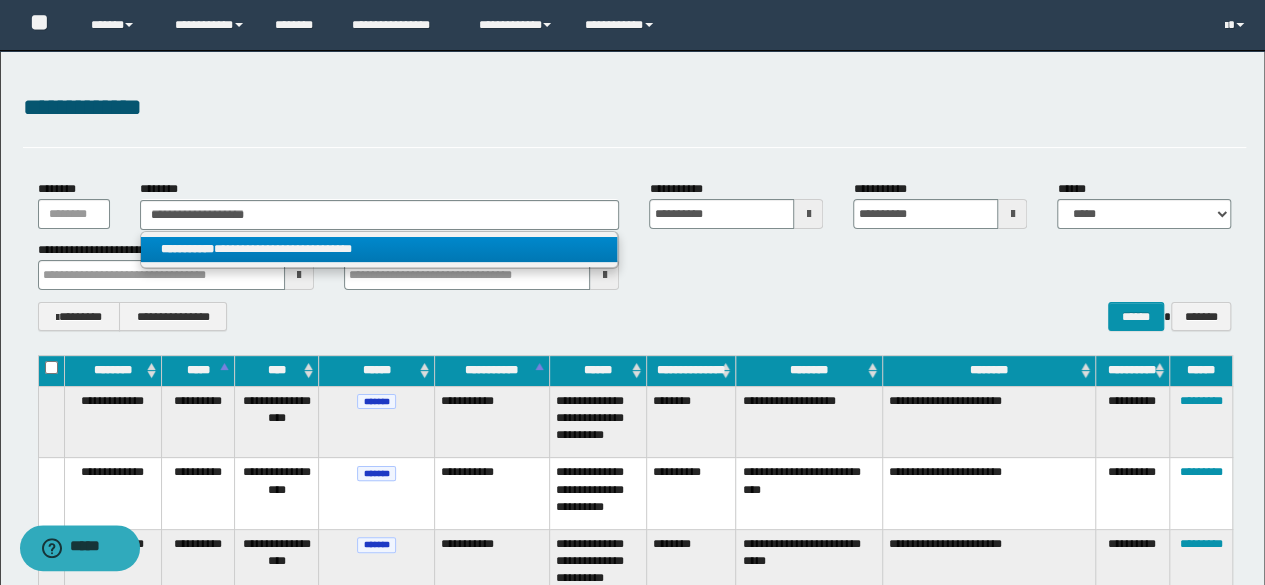 click on "**********" at bounding box center (379, 249) 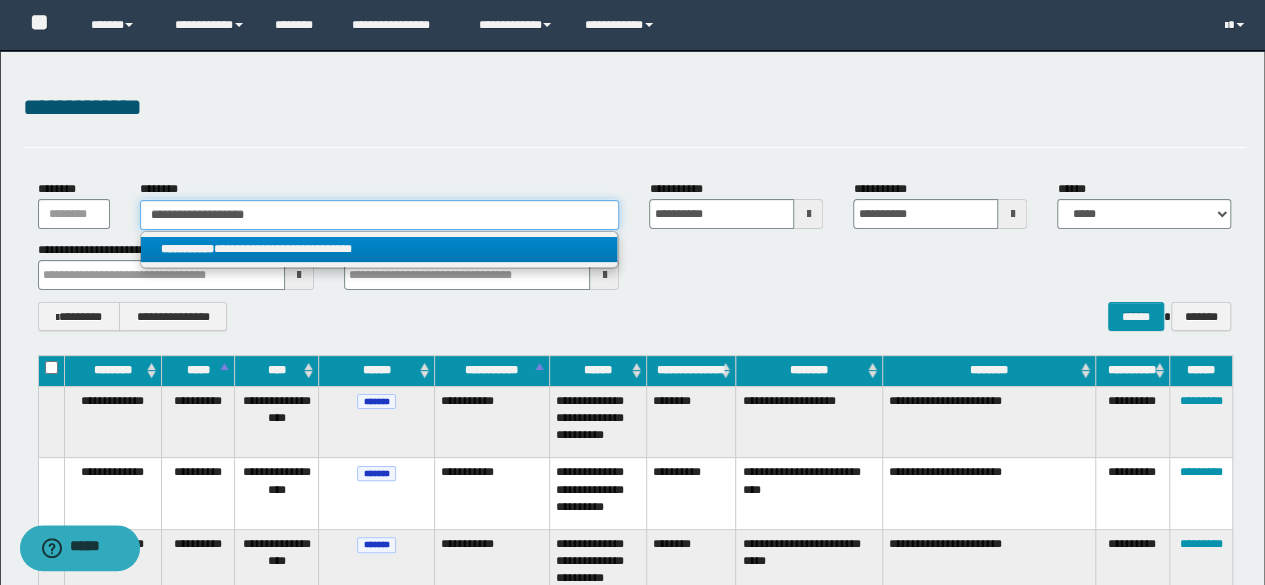 type 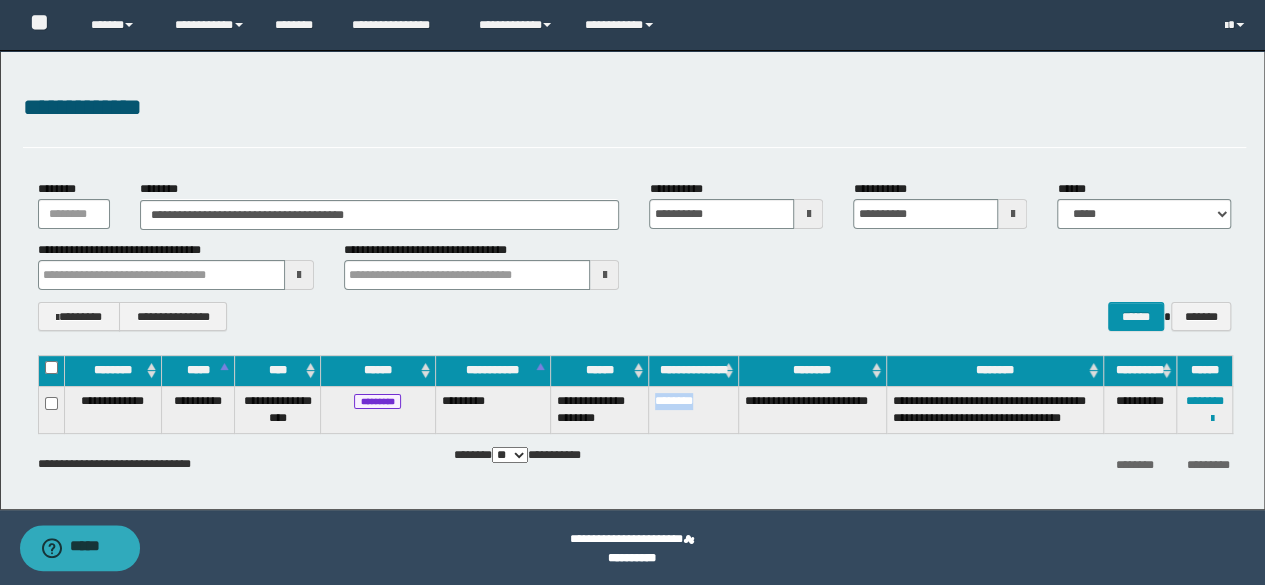 drag, startPoint x: 702, startPoint y: 405, endPoint x: 655, endPoint y: 404, distance: 47.010635 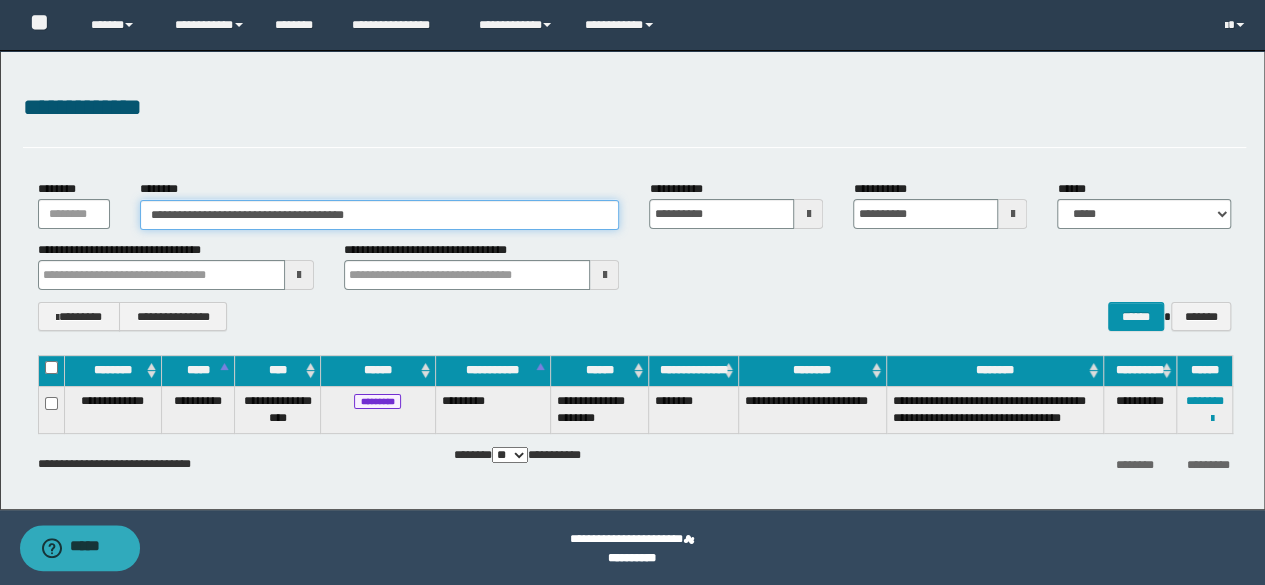 drag, startPoint x: 429, startPoint y: 212, endPoint x: 0, endPoint y: 295, distance: 436.95538 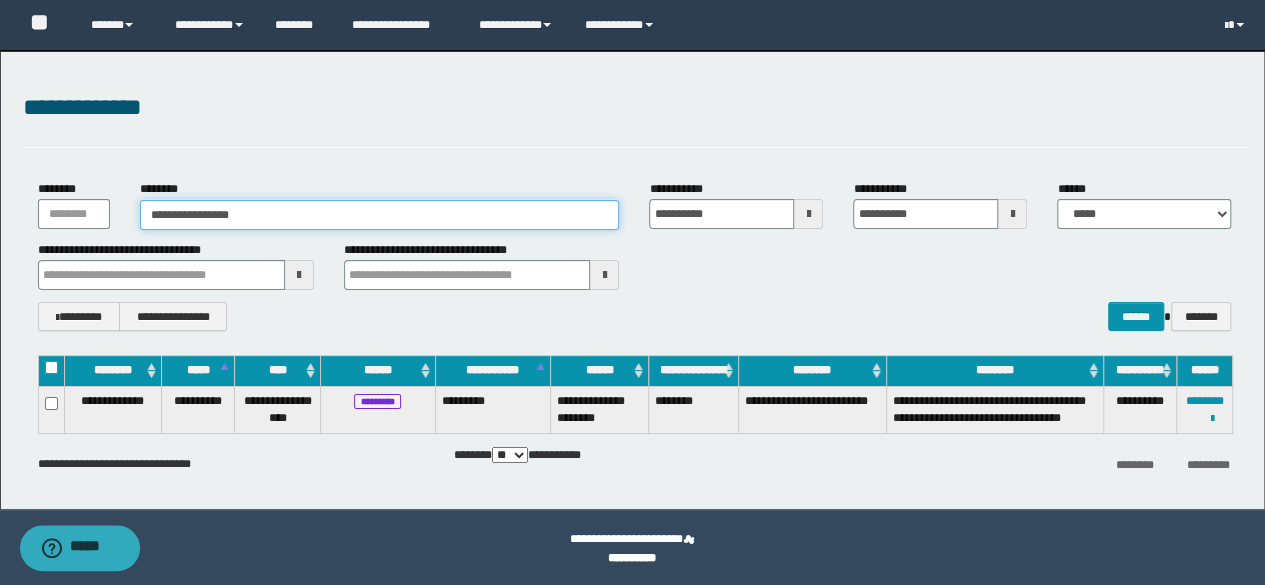 type on "**********" 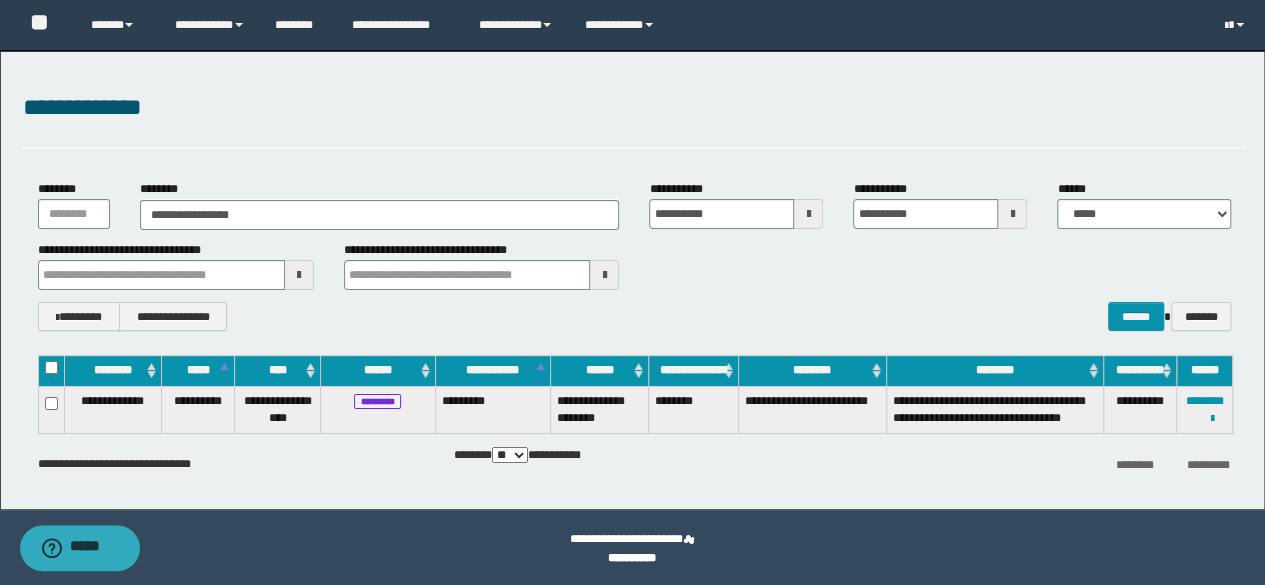 click on "**********" at bounding box center (632, 280) 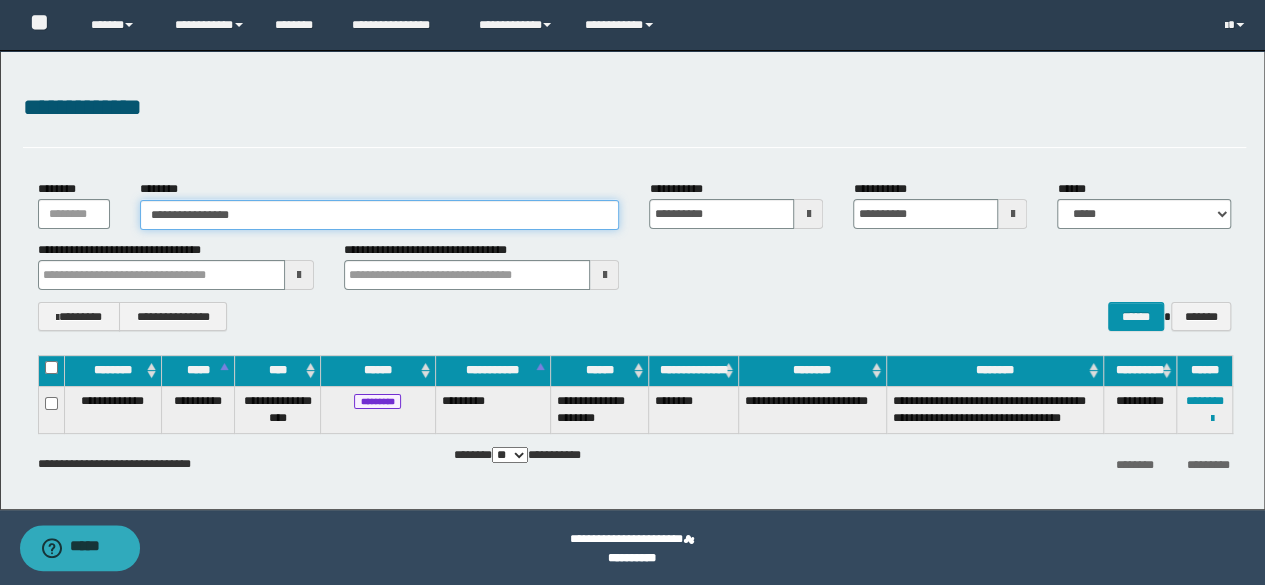 type on "**********" 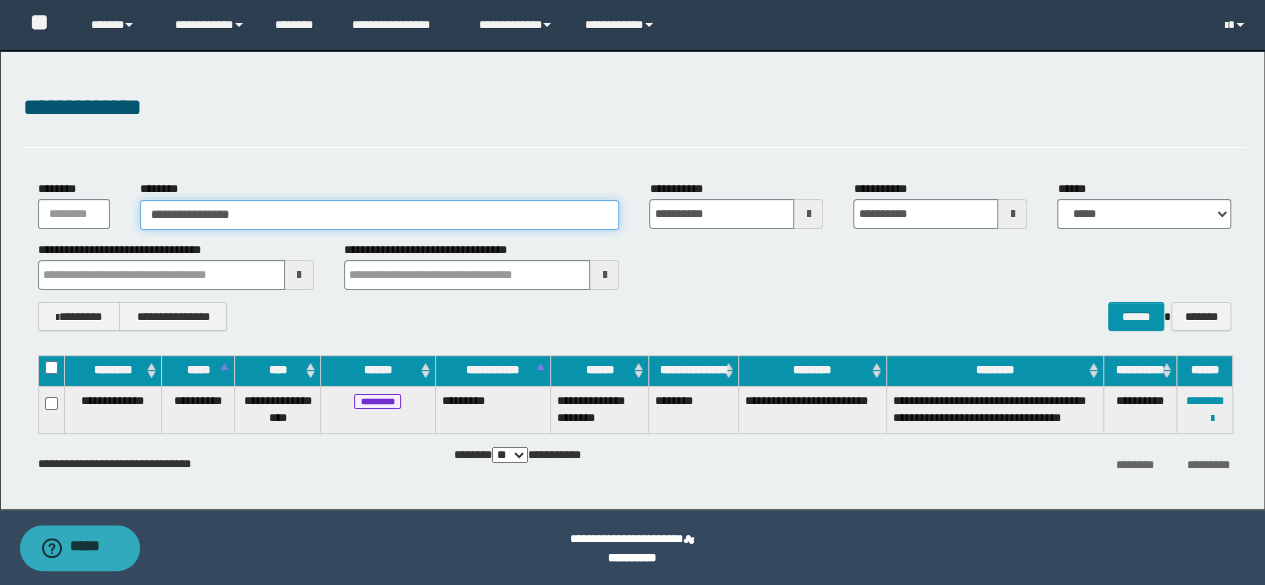 click on "**********" at bounding box center [380, 215] 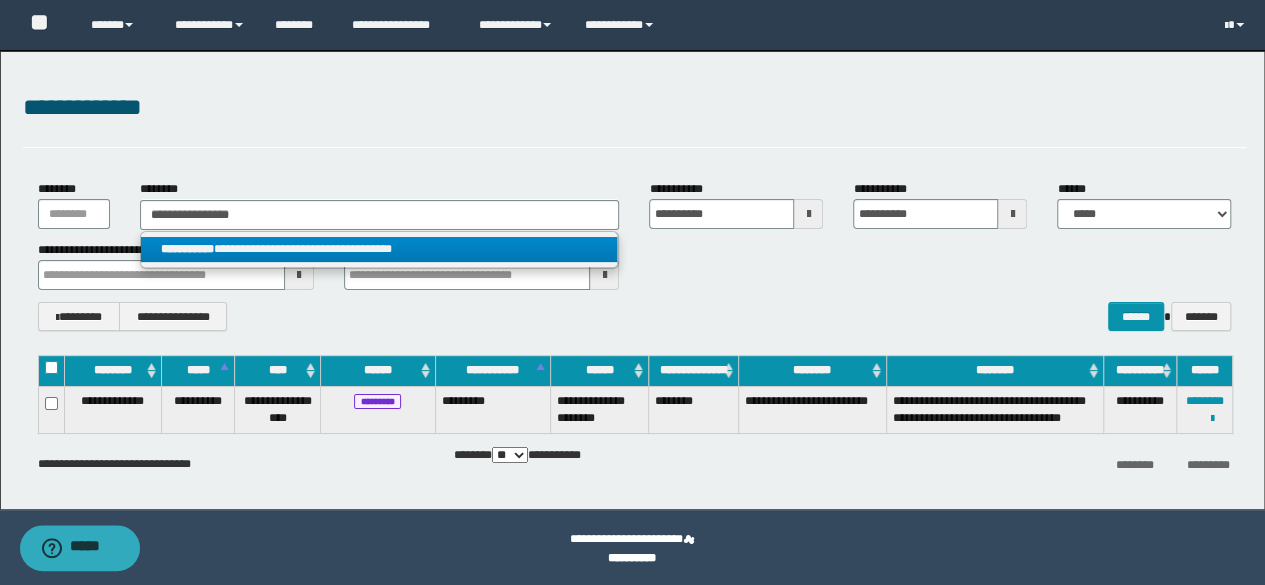 click on "**********" at bounding box center (379, 249) 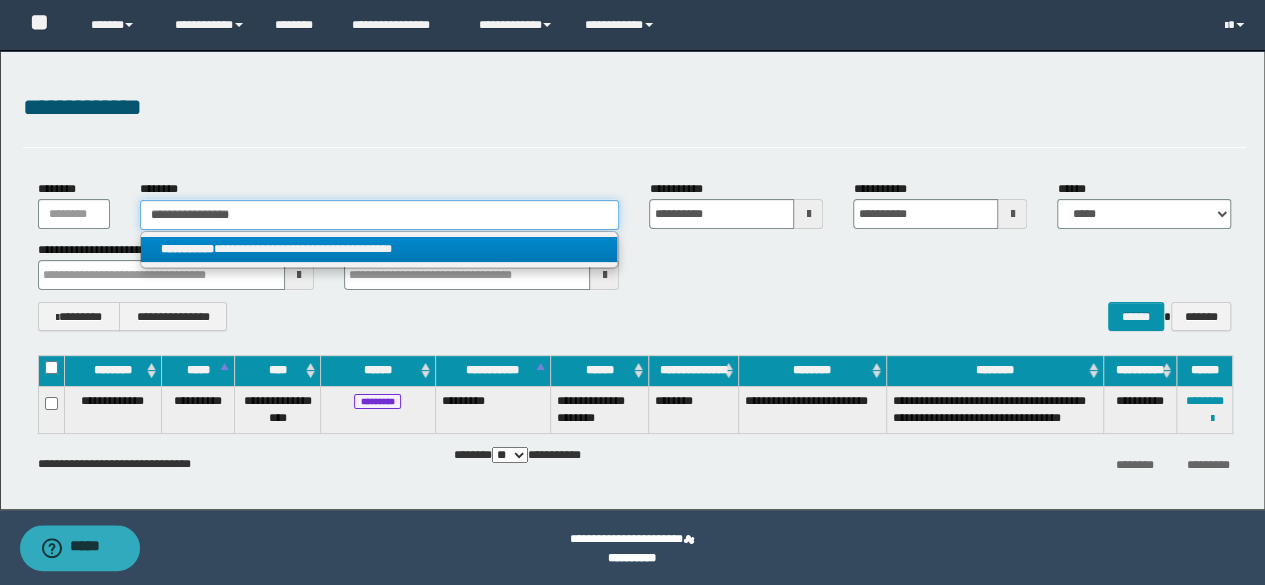 type 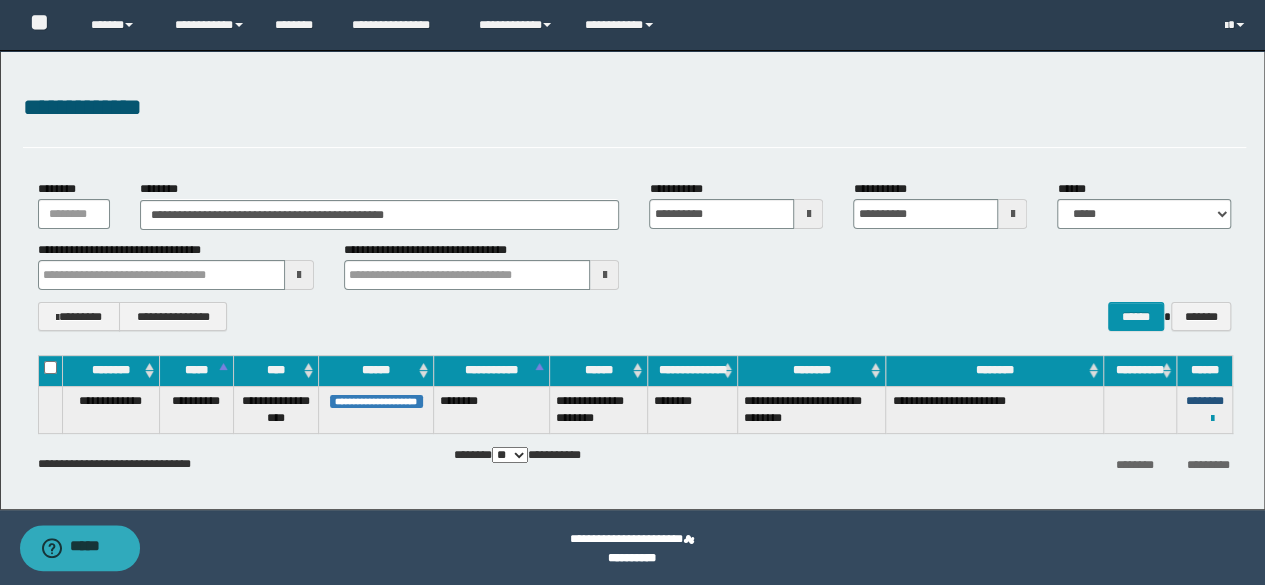 click on "**********" at bounding box center (1205, 409) 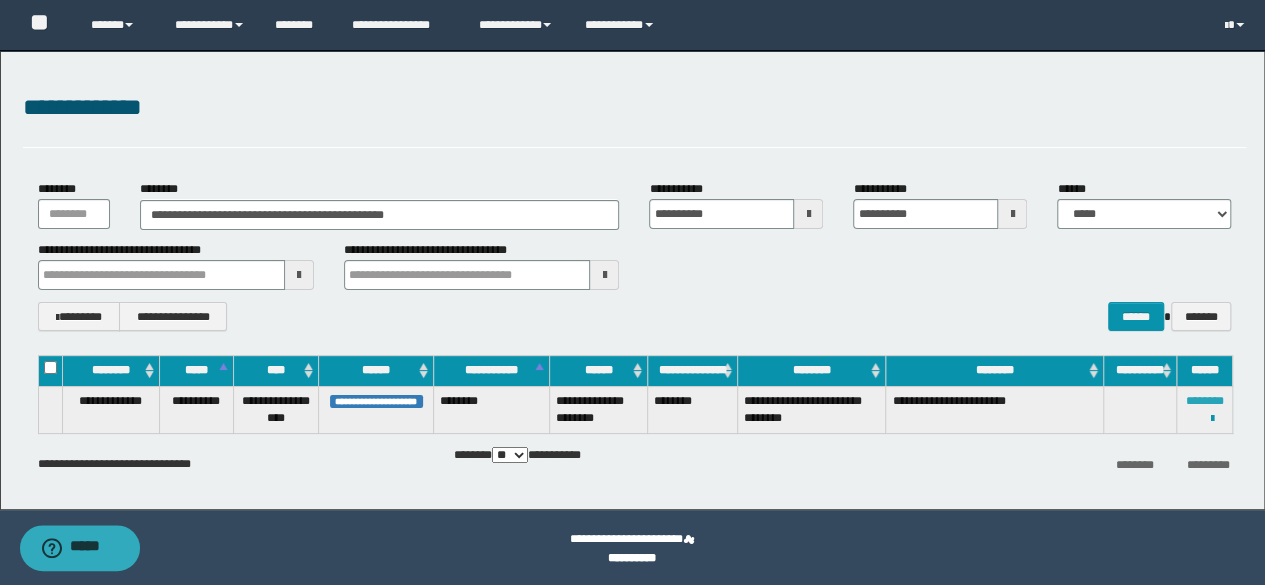 click on "********" at bounding box center (1205, 401) 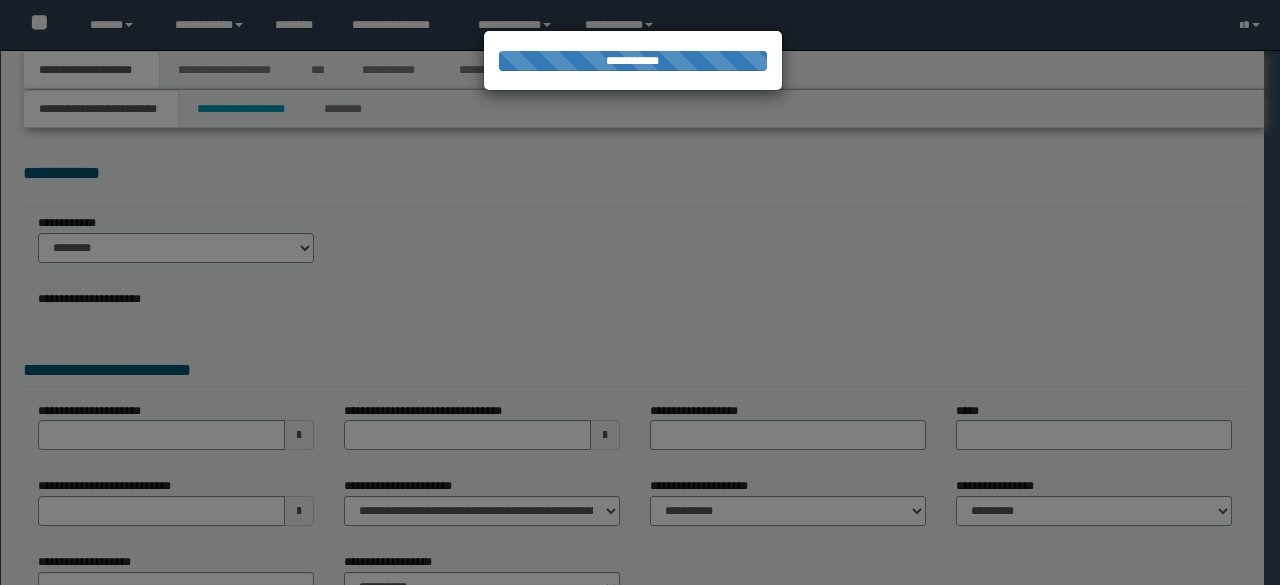 scroll, scrollTop: 0, scrollLeft: 0, axis: both 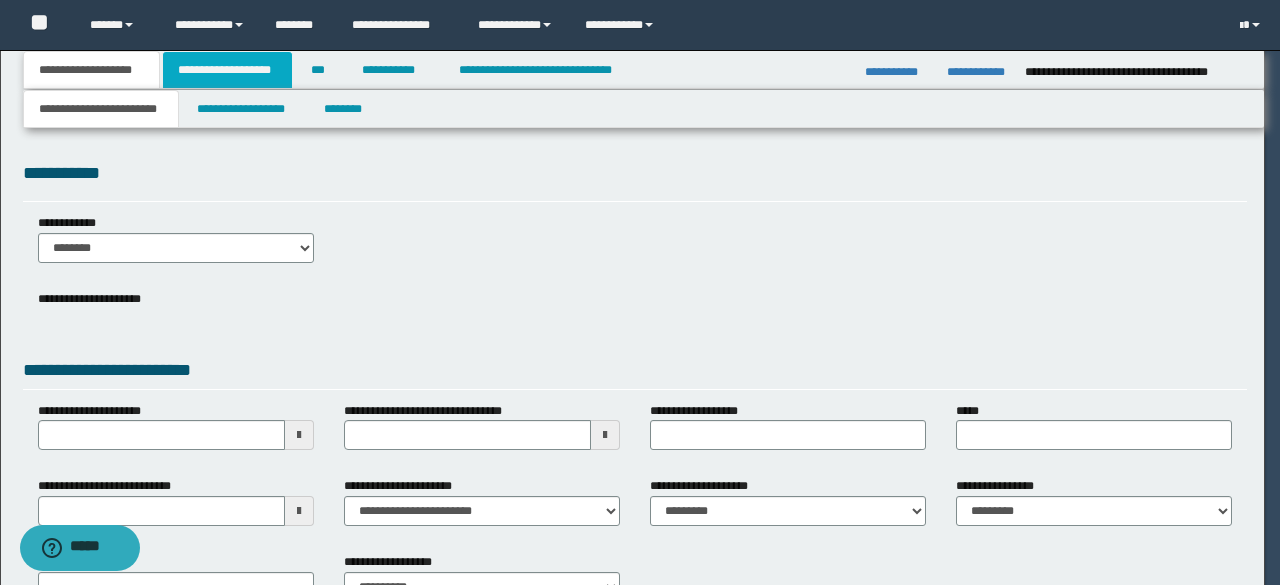 click at bounding box center [640, 292] 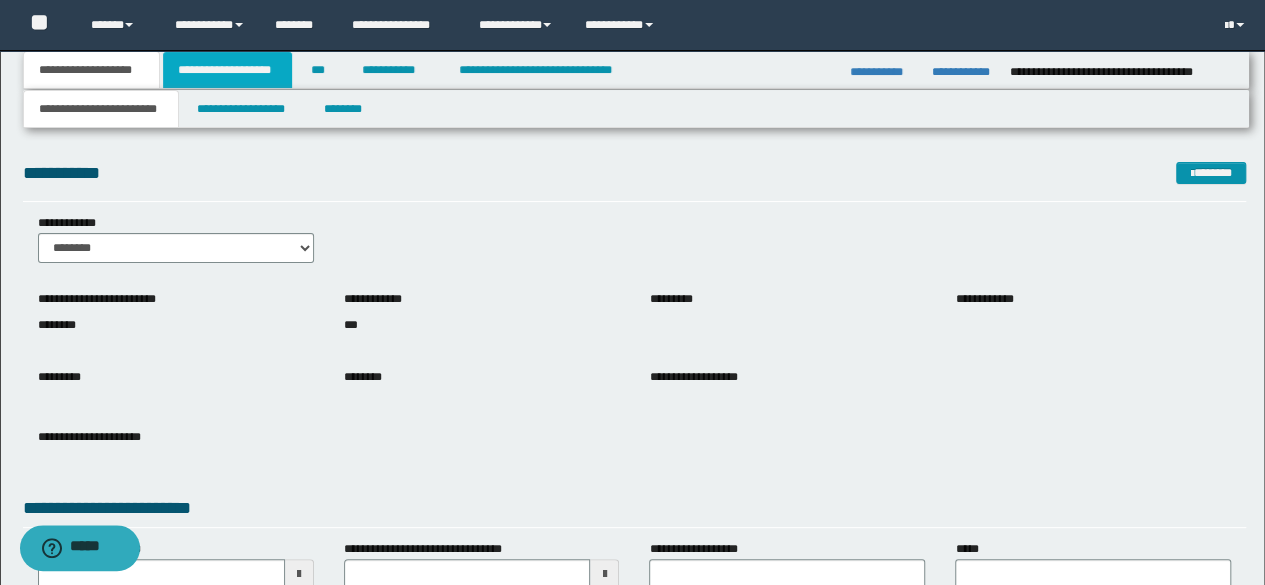 click on "**********" at bounding box center (227, 70) 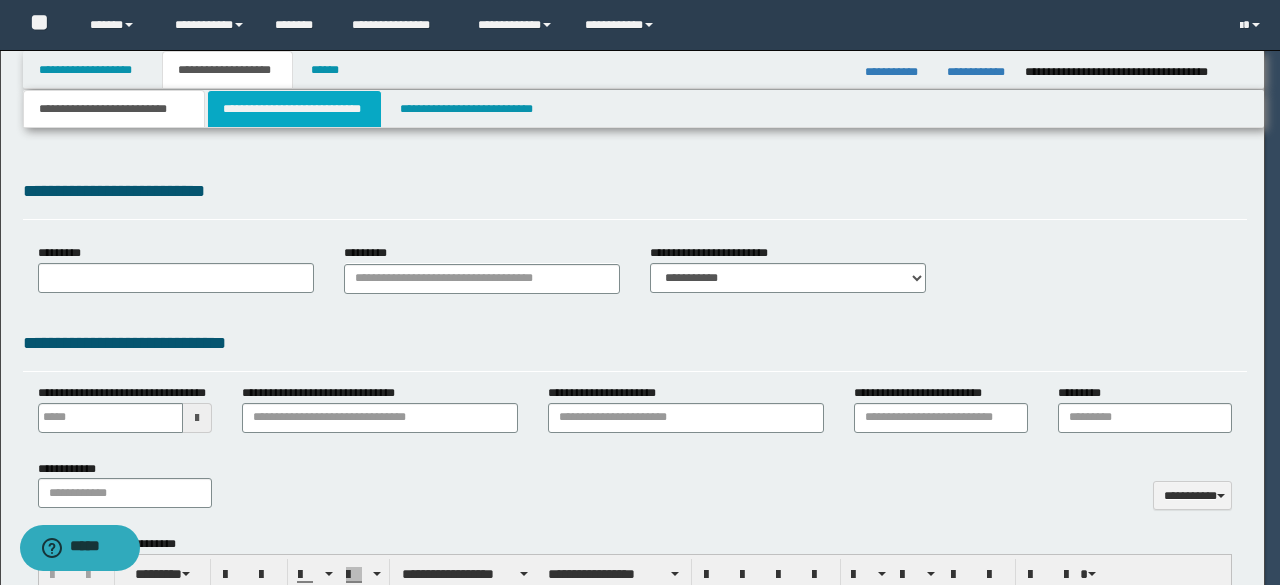 type 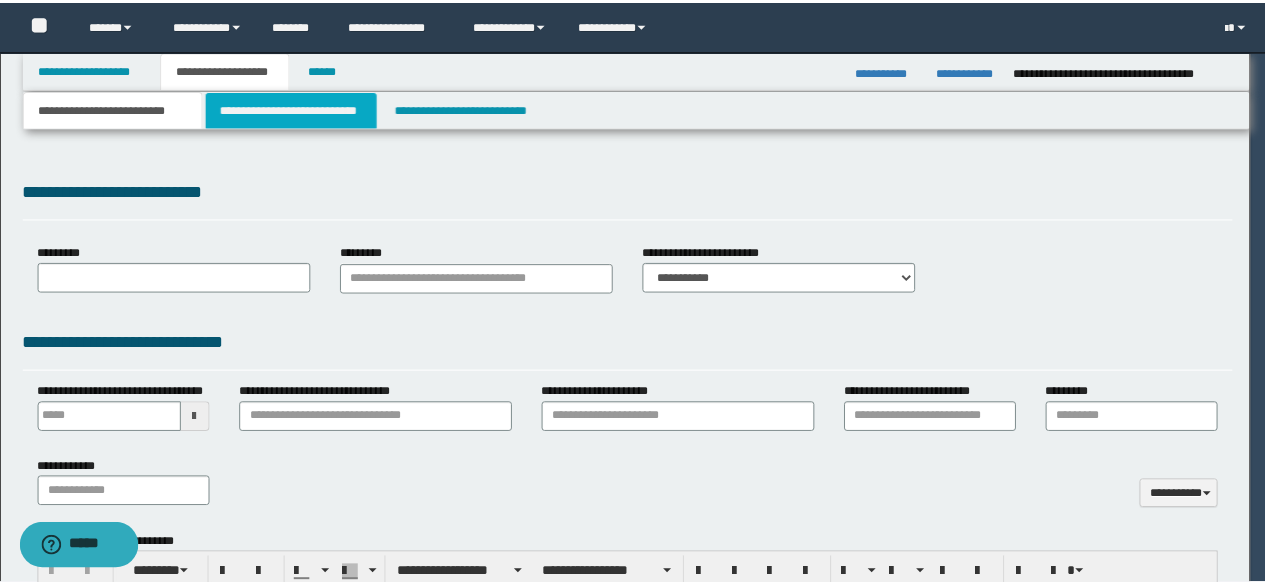 scroll, scrollTop: 0, scrollLeft: 0, axis: both 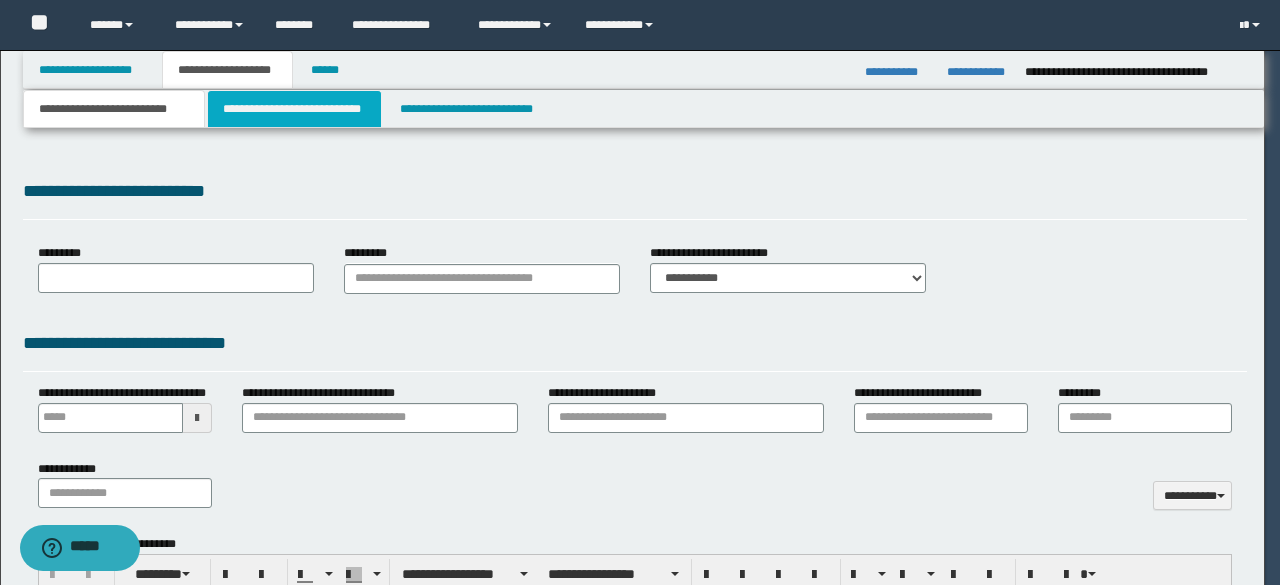 click on "**********" at bounding box center [294, 109] 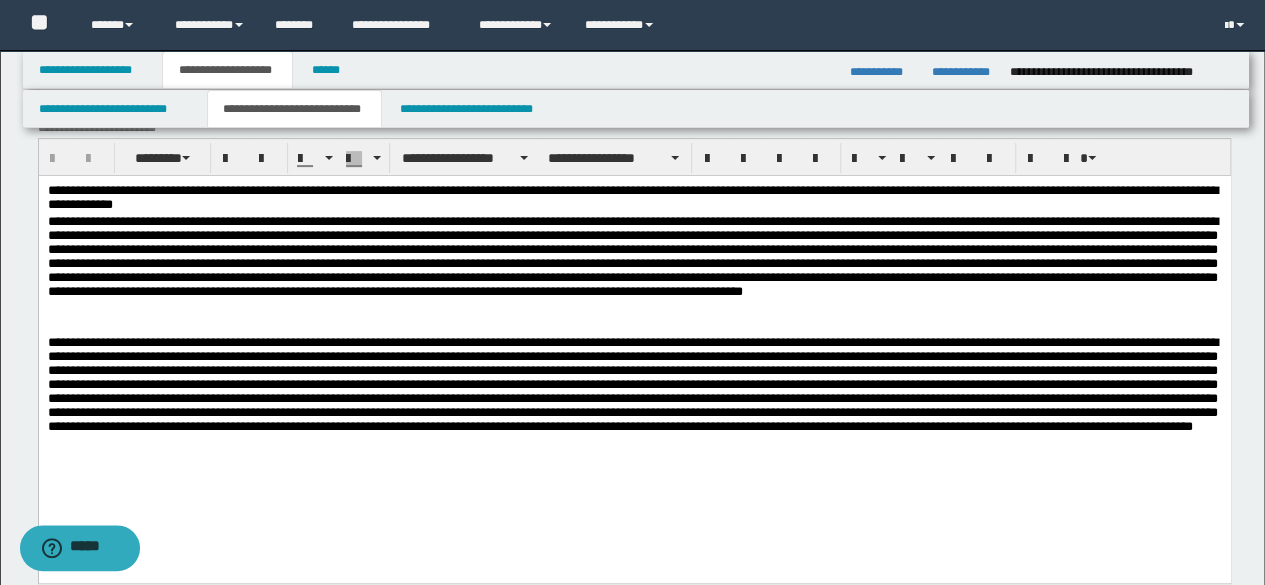 scroll, scrollTop: 300, scrollLeft: 0, axis: vertical 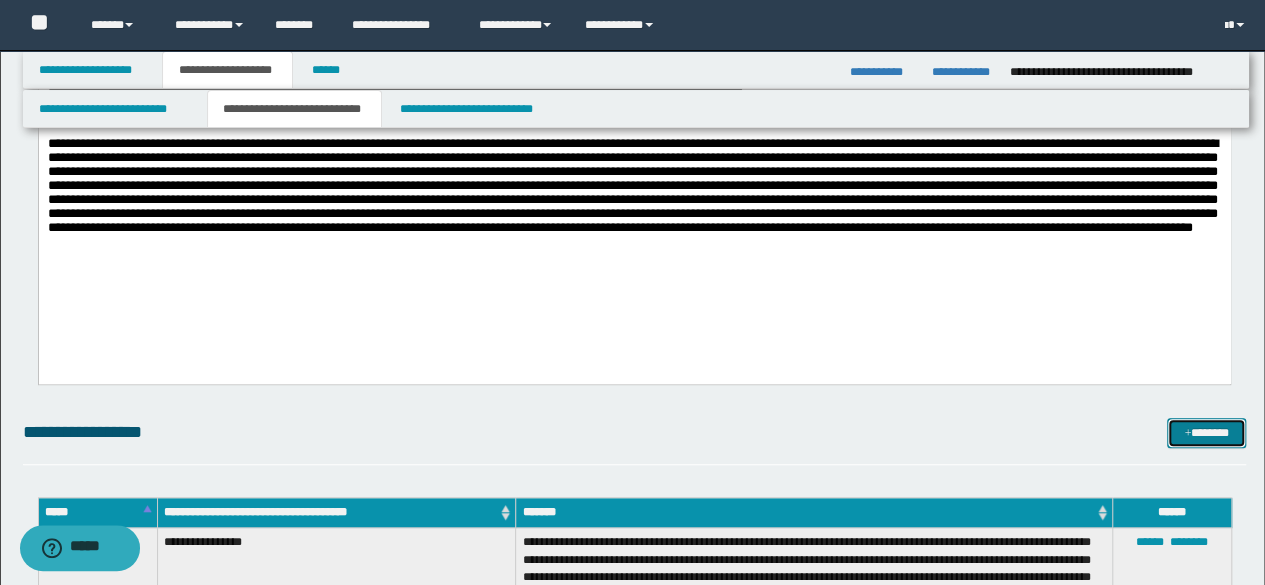 click on "*******" at bounding box center (1206, 432) 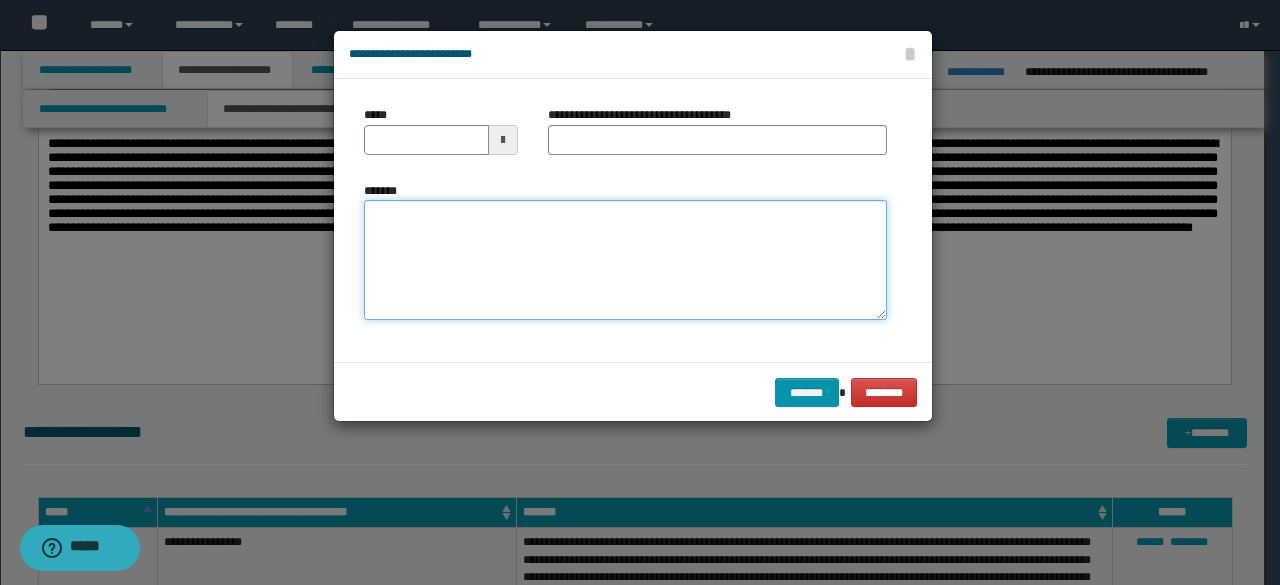 click on "*******" at bounding box center (625, 260) 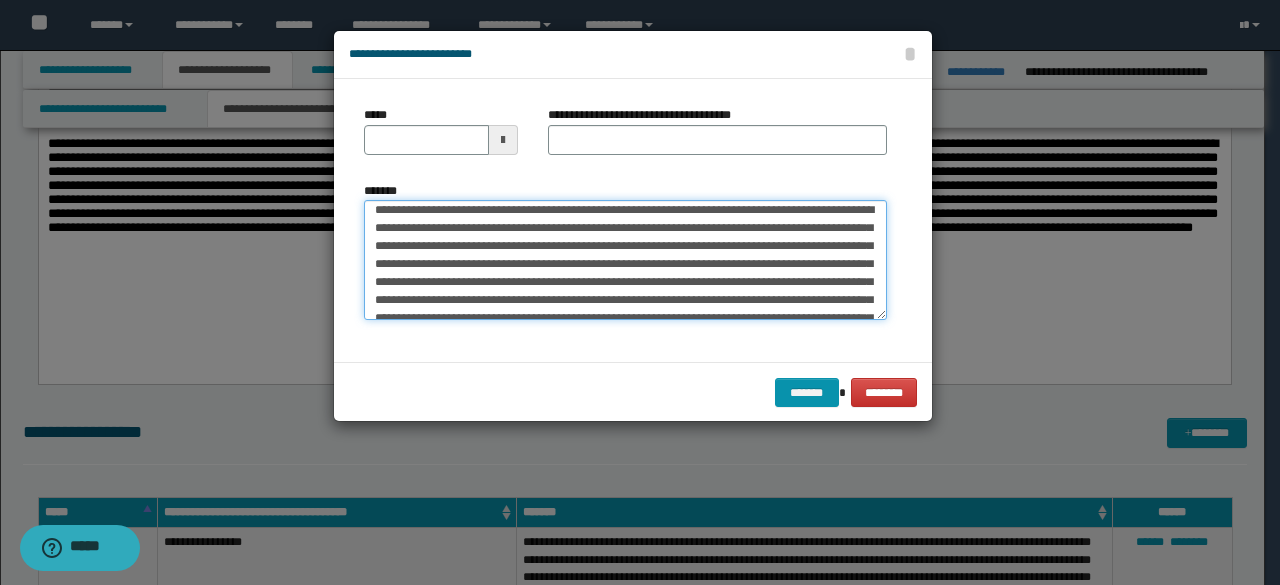 scroll, scrollTop: 0, scrollLeft: 0, axis: both 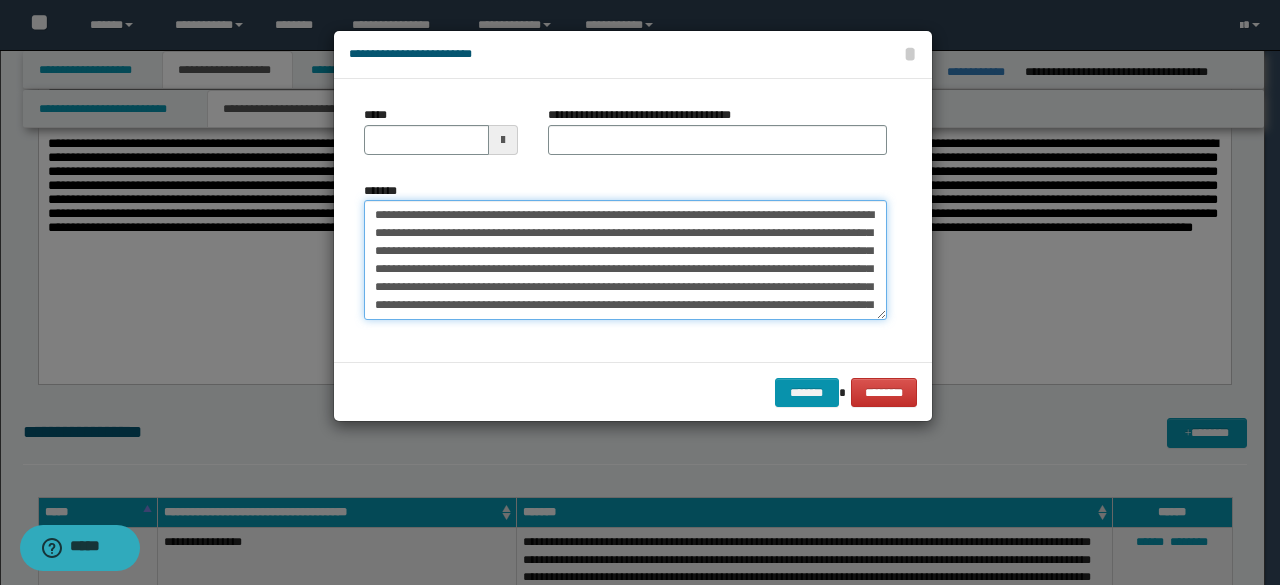 drag, startPoint x: 372, startPoint y: 204, endPoint x: 418, endPoint y: 209, distance: 46.270943 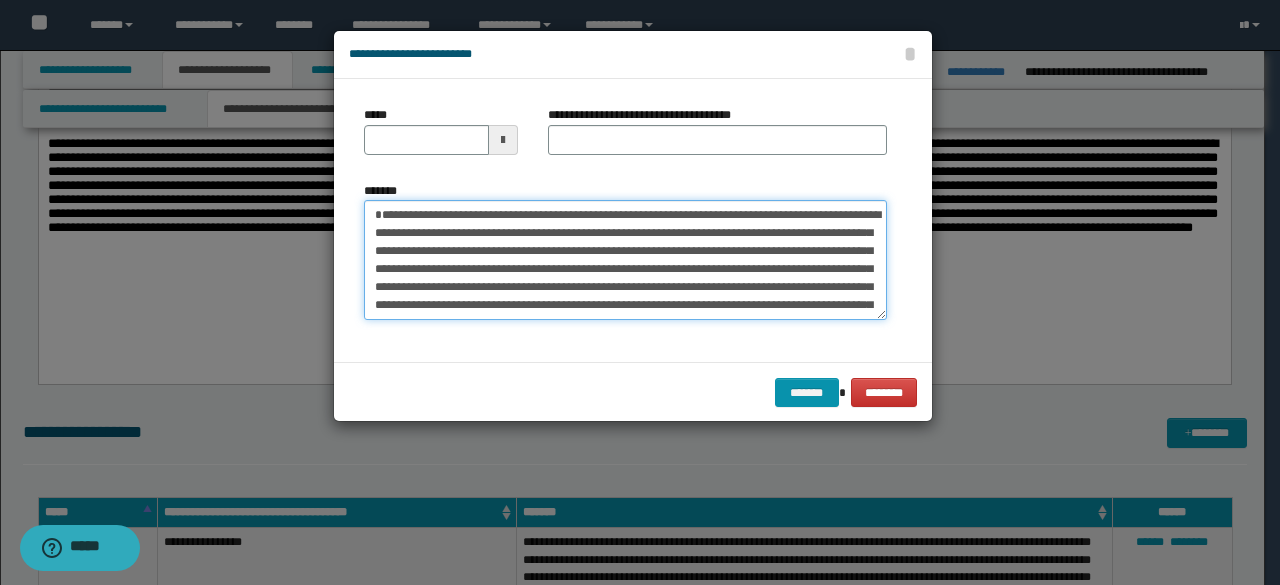 type 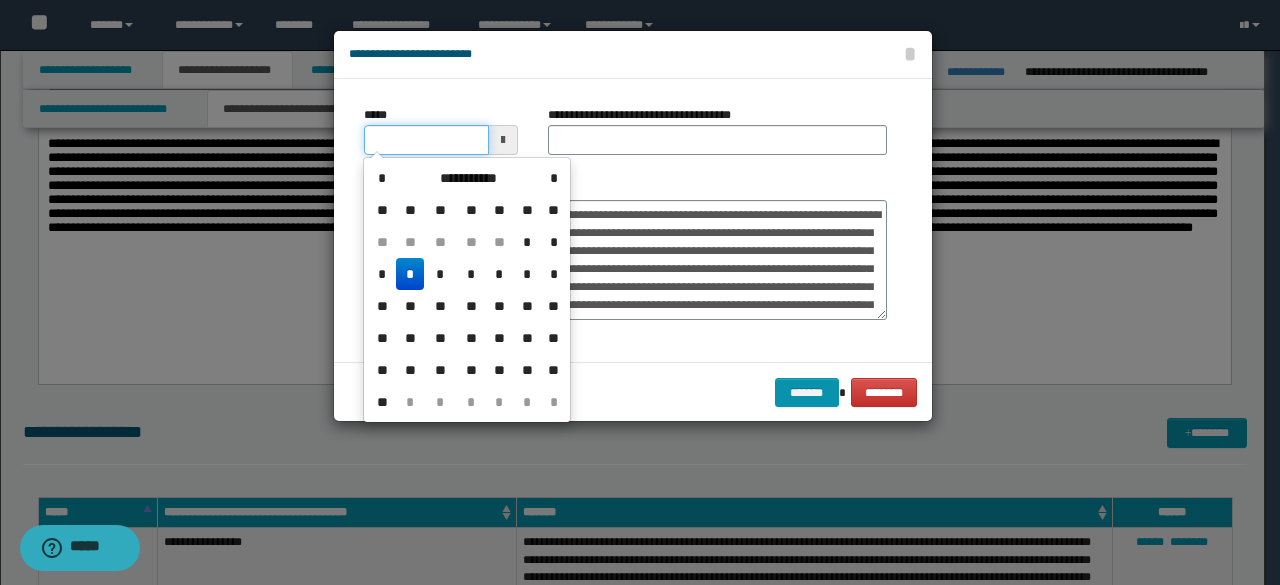 click on "**********" at bounding box center [640, -161] 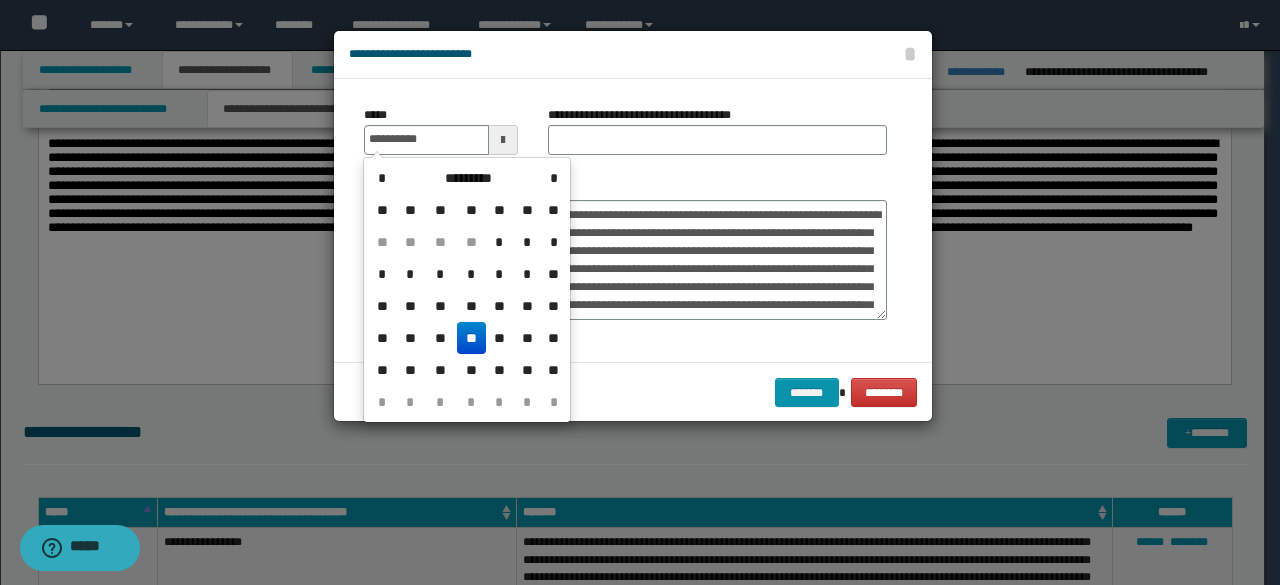 click on "**" at bounding box center (471, 338) 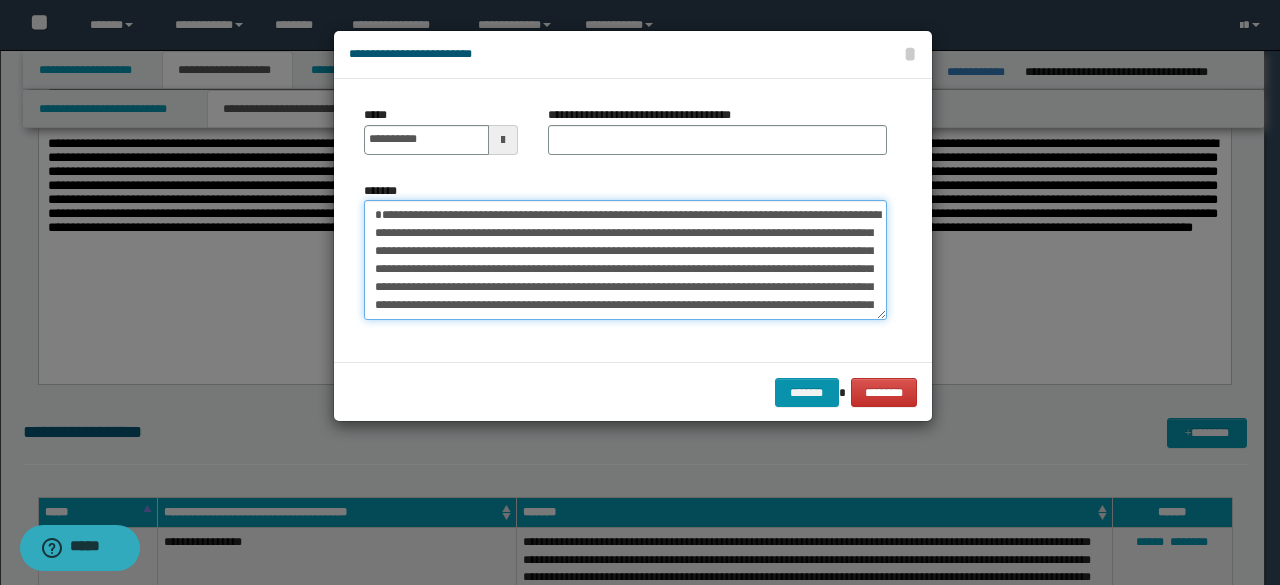 drag, startPoint x: 378, startPoint y: 209, endPoint x: 426, endPoint y: 205, distance: 48.166378 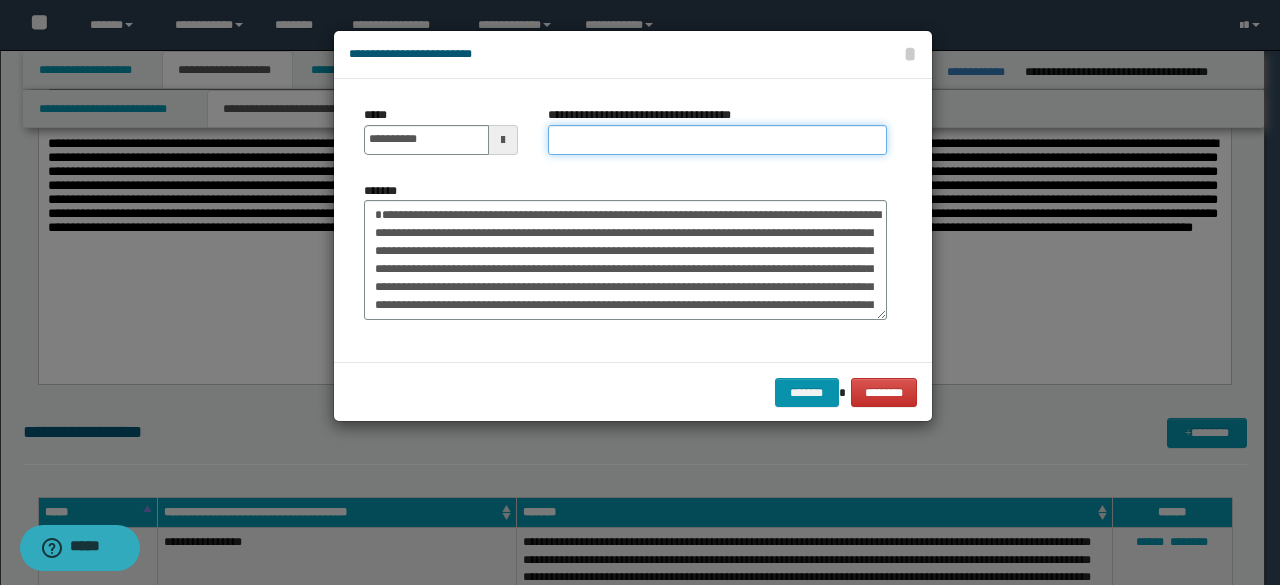 click on "**********" at bounding box center [717, 140] 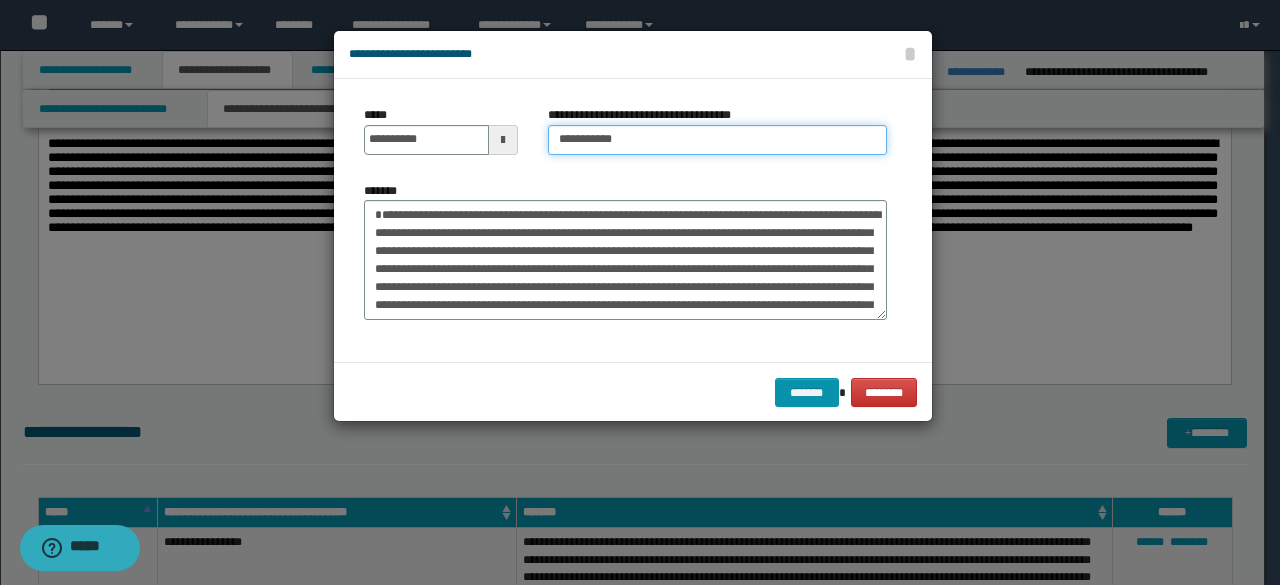type on "**********" 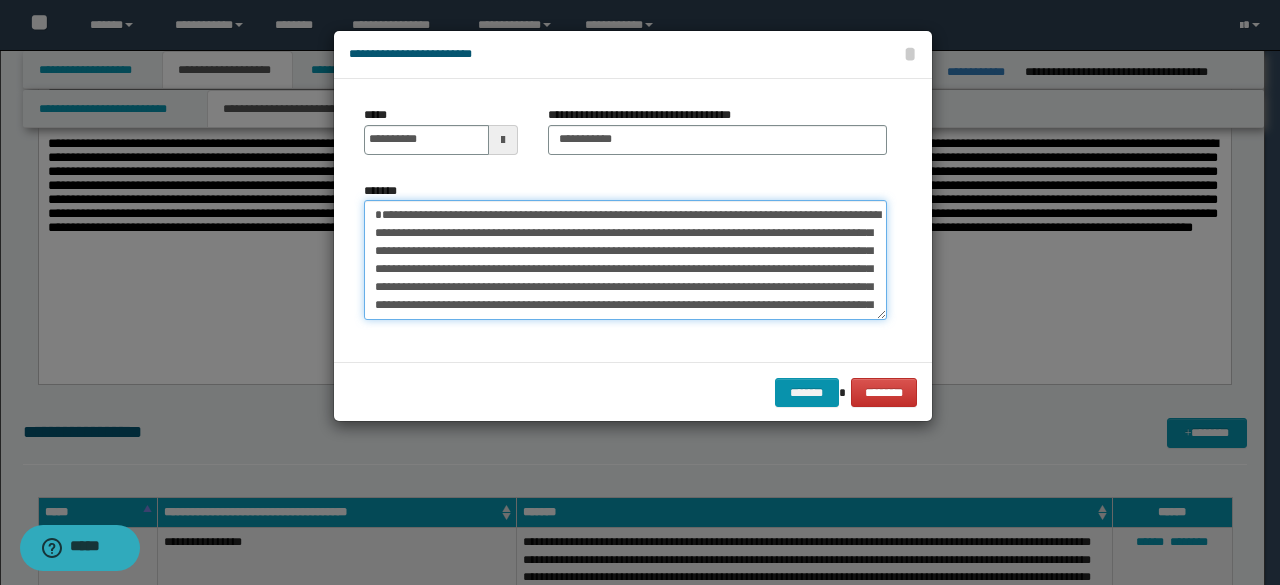 drag, startPoint x: 384, startPoint y: 217, endPoint x: 403, endPoint y: 238, distance: 28.319605 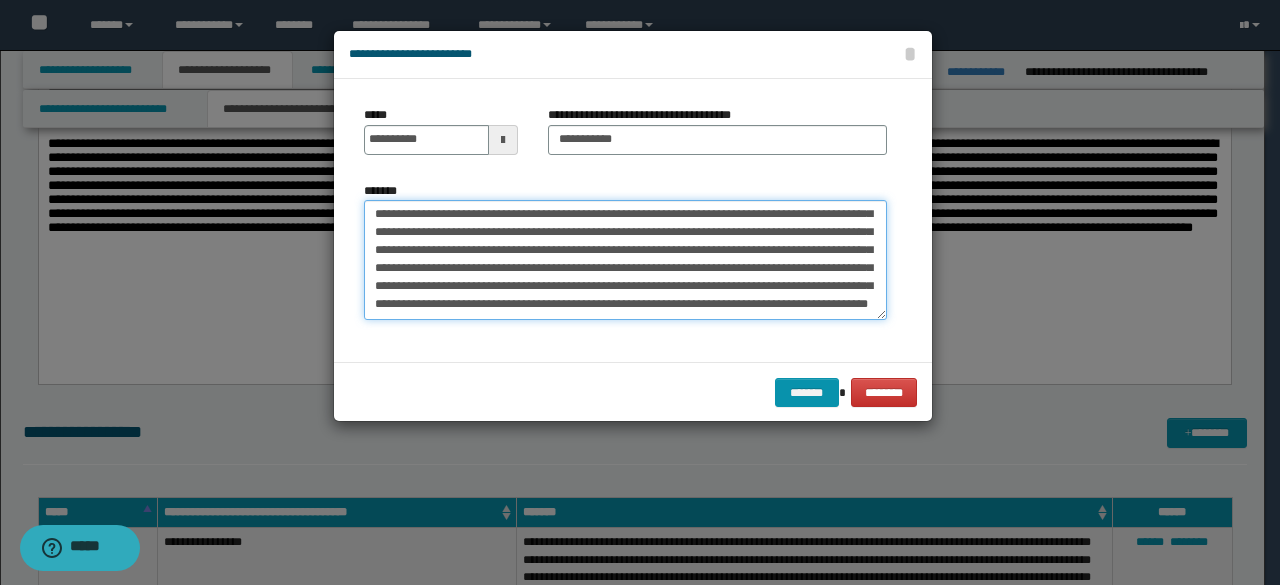 scroll, scrollTop: 90, scrollLeft: 0, axis: vertical 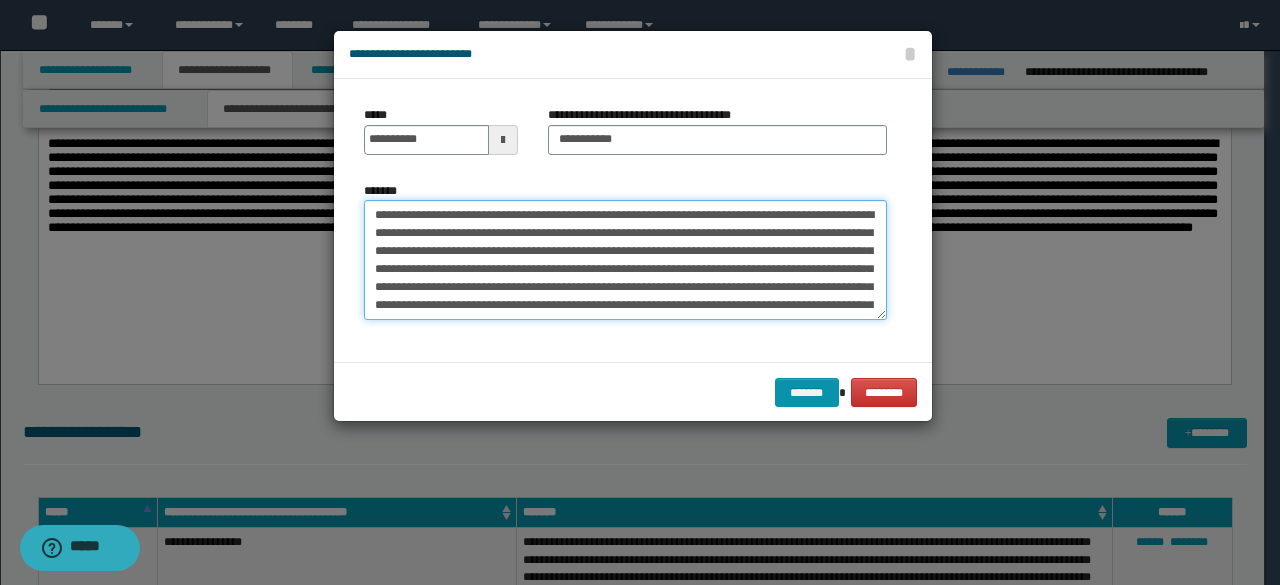 click on "**********" at bounding box center (625, 259) 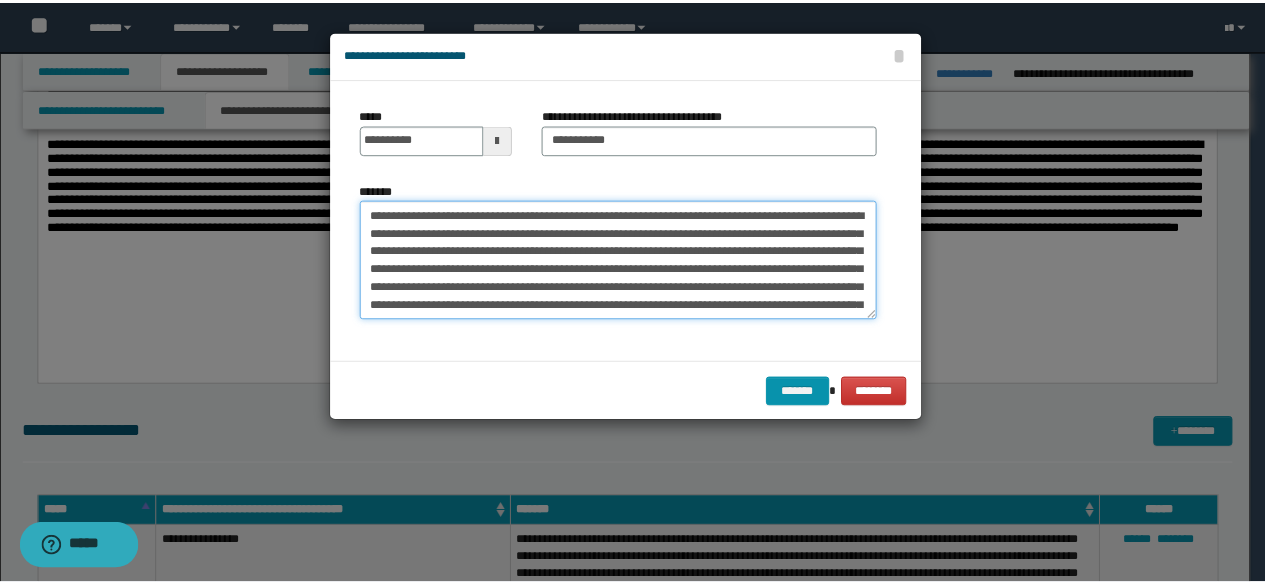 scroll, scrollTop: 90, scrollLeft: 0, axis: vertical 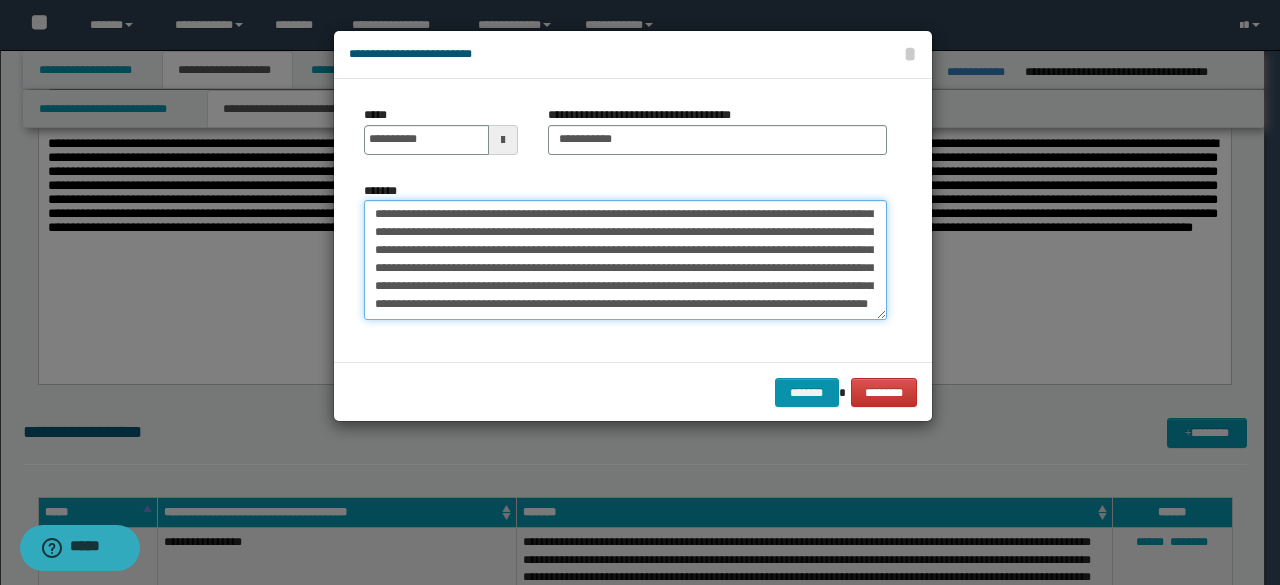 click on "**********" at bounding box center (625, 259) 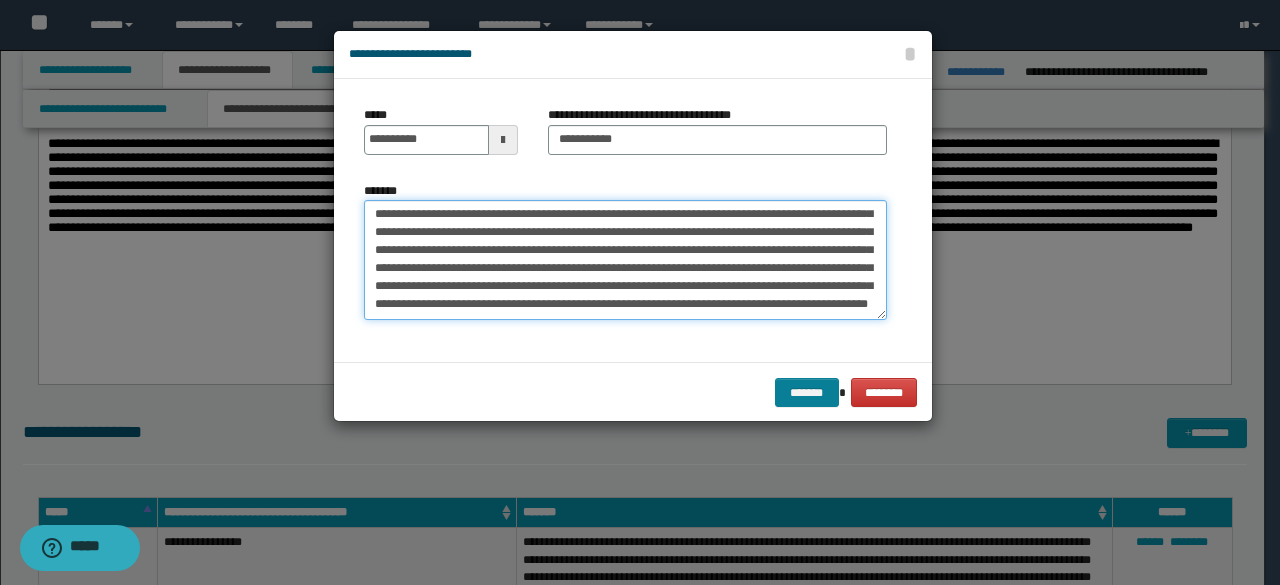 type on "**********" 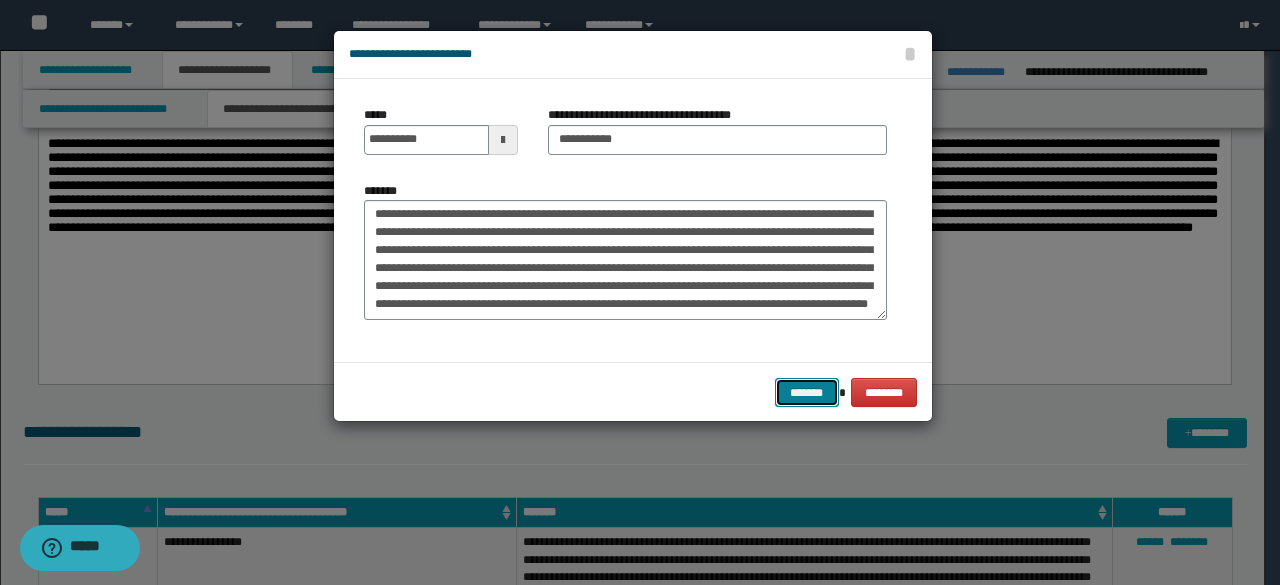 click on "*******" at bounding box center (807, 392) 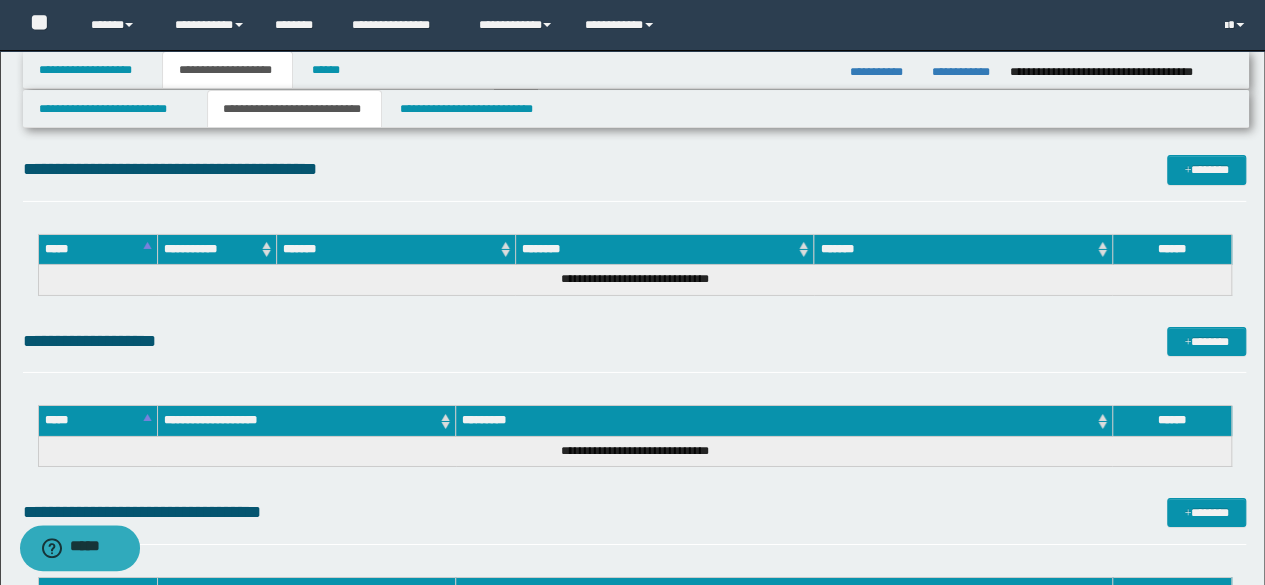 scroll, scrollTop: 3023, scrollLeft: 0, axis: vertical 